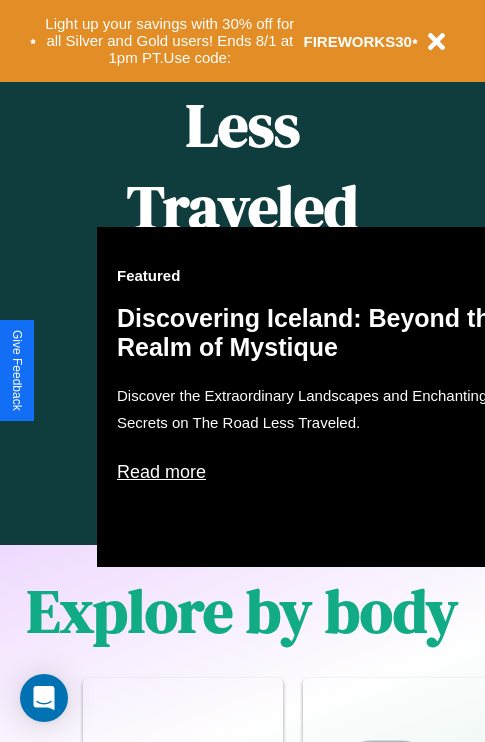 scroll, scrollTop: 1285, scrollLeft: 0, axis: vertical 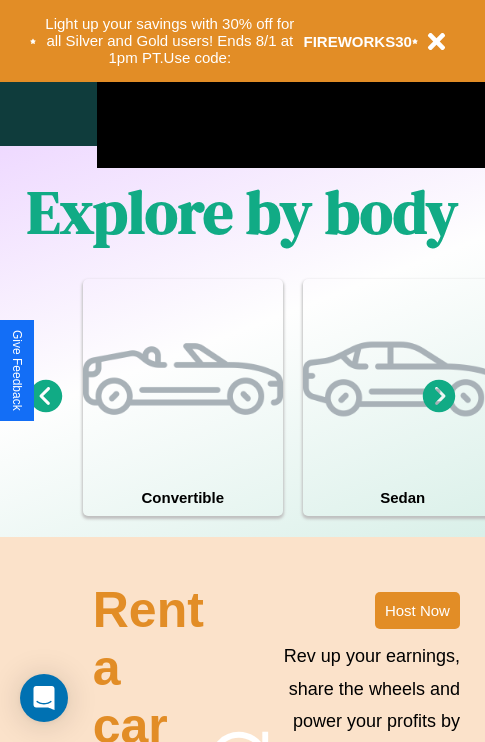 click 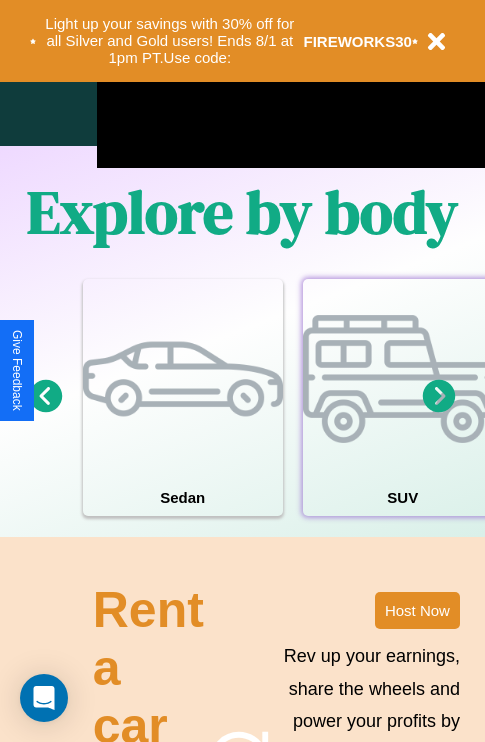click at bounding box center [403, 379] 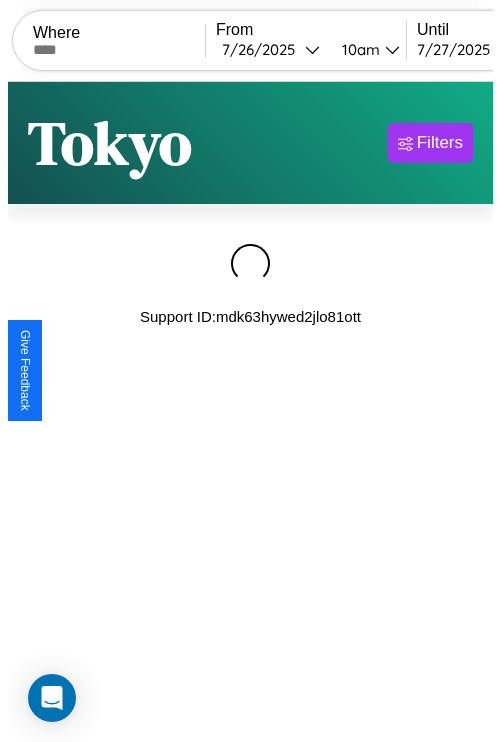 scroll, scrollTop: 0, scrollLeft: 0, axis: both 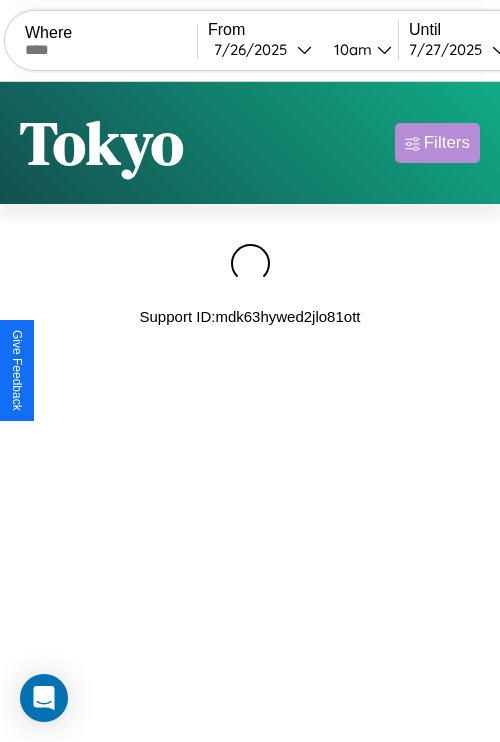 click on "Filters" at bounding box center [447, 143] 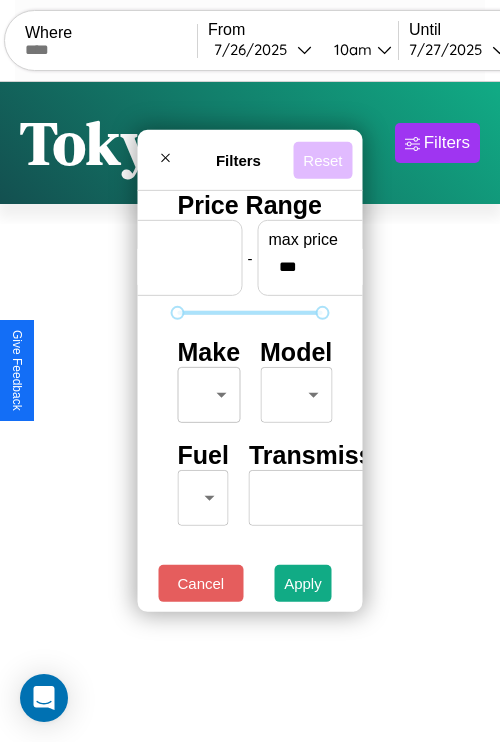 click on "Reset" at bounding box center [322, 159] 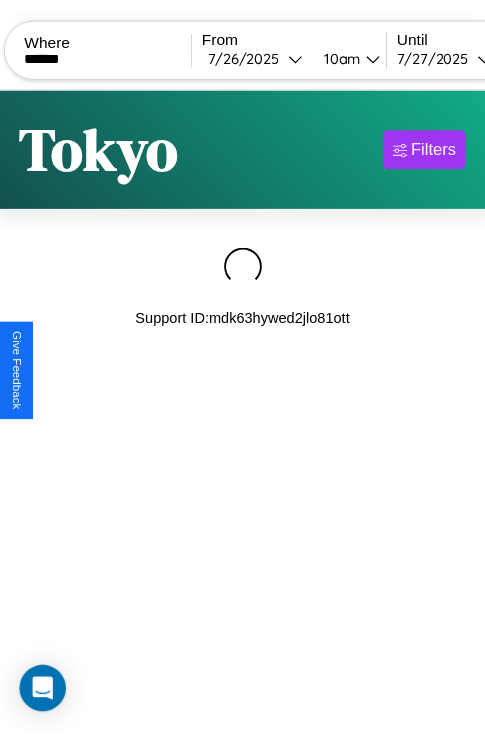 scroll, scrollTop: 0, scrollLeft: 174, axis: horizontal 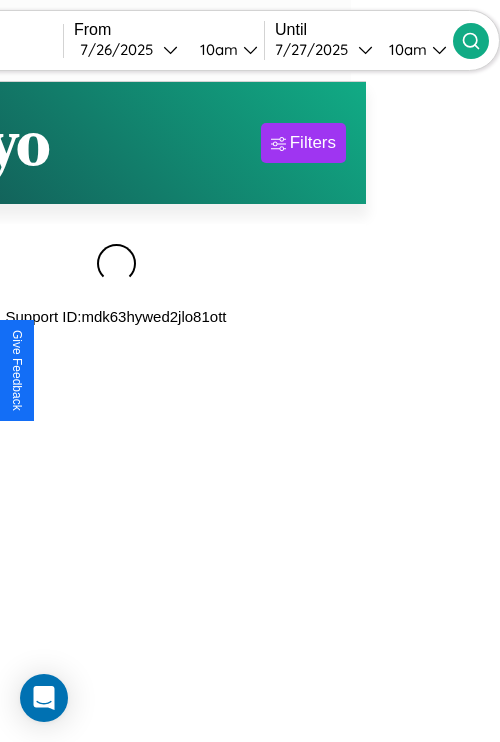 type on "******" 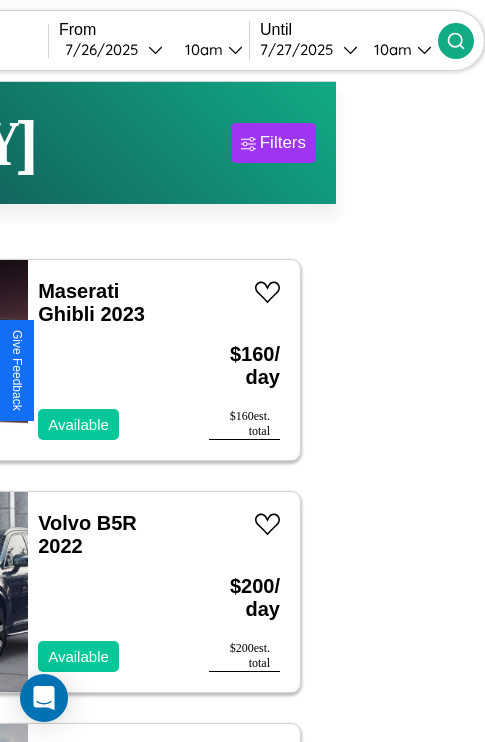 scroll, scrollTop: 95, scrollLeft: 35, axis: both 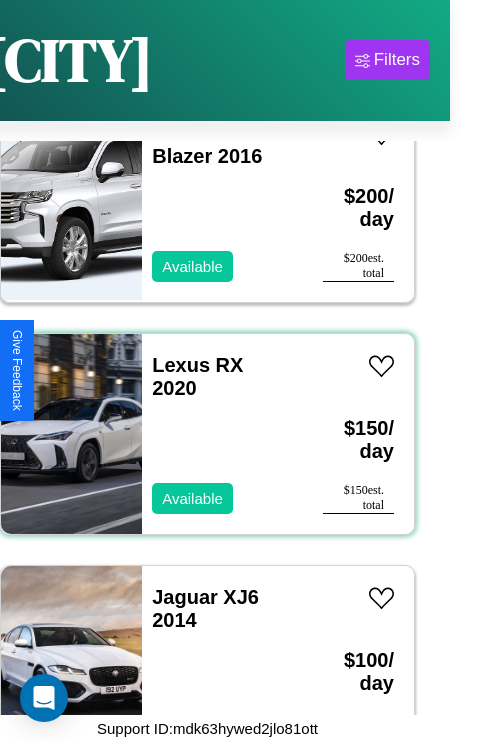 click on "Lexus   RX   2020 Available" at bounding box center [222, 434] 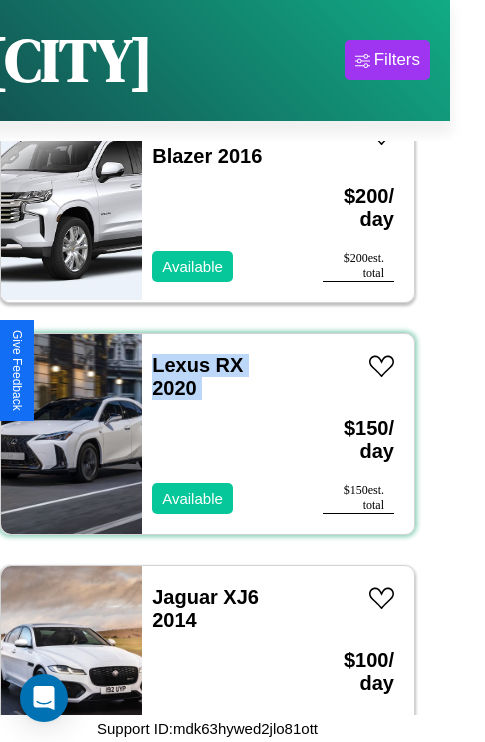 click on "Lexus   RX   2020 Available" at bounding box center (222, 434) 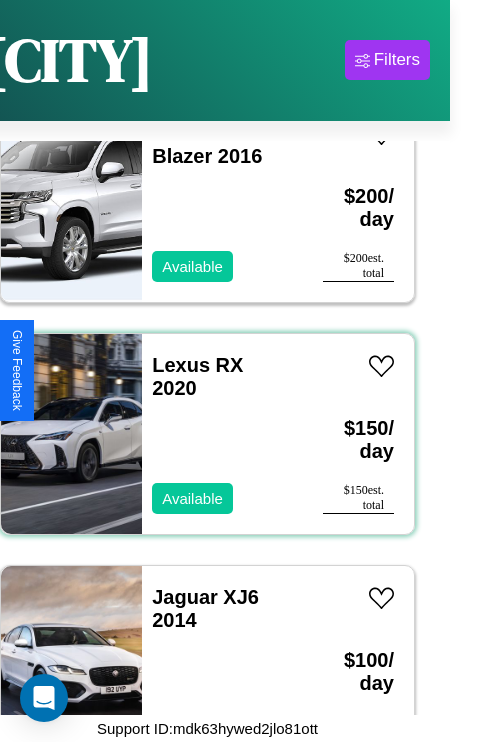 click on "Lexus   RX   2020 Available" at bounding box center (222, 434) 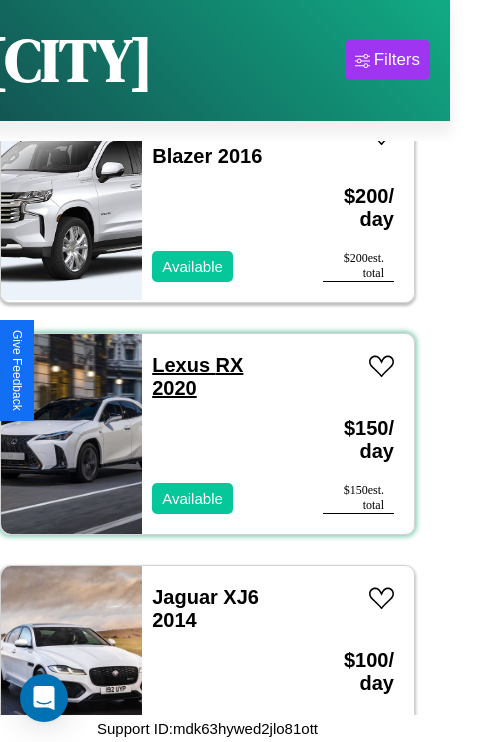 click on "Lexus   RX   2020" at bounding box center (197, 376) 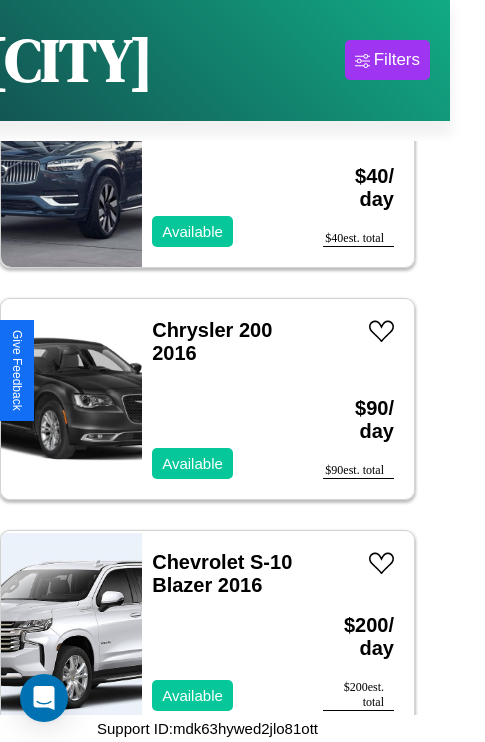scroll, scrollTop: 1467, scrollLeft: 0, axis: vertical 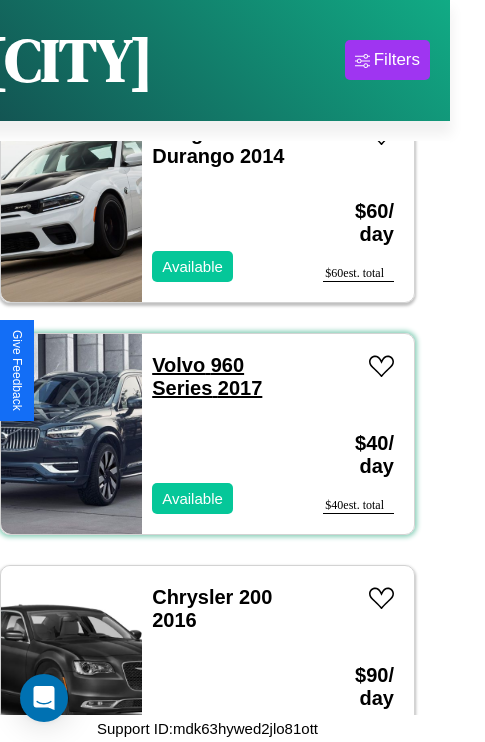 click on "Volvo   960 Series   2017" at bounding box center (207, 376) 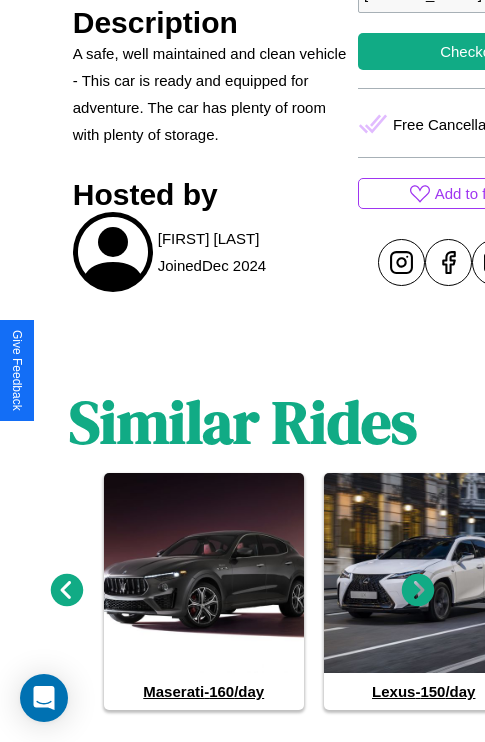 scroll, scrollTop: 853, scrollLeft: 0, axis: vertical 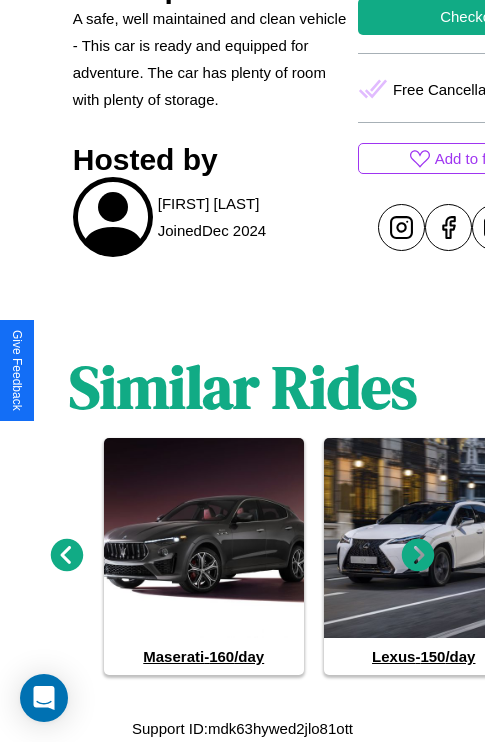 click 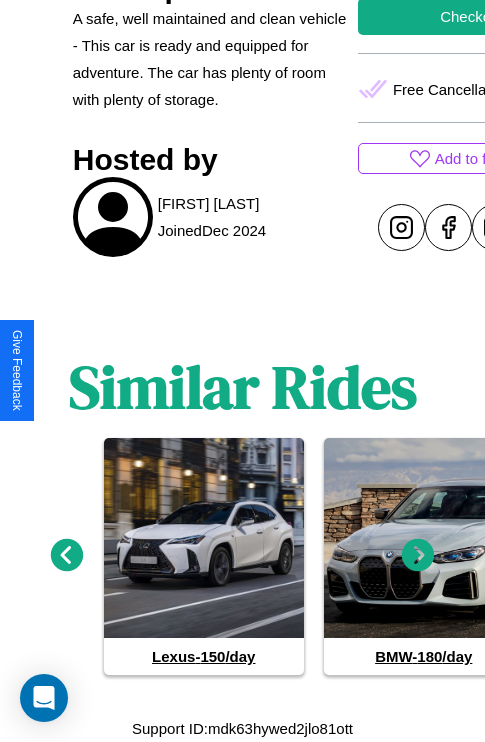 click 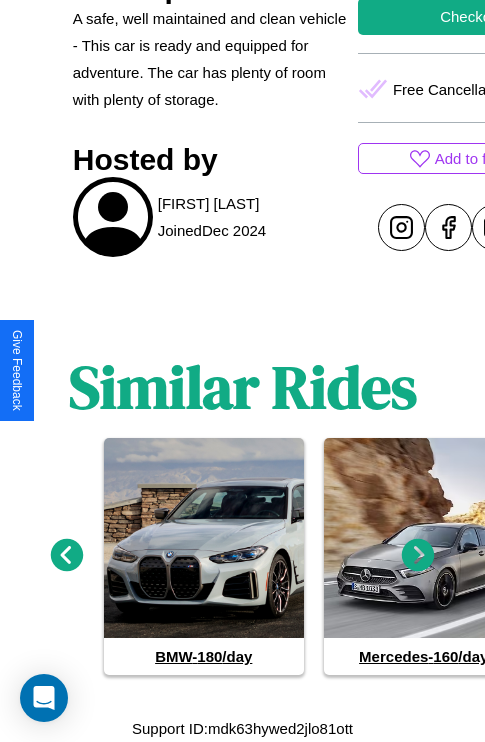 click 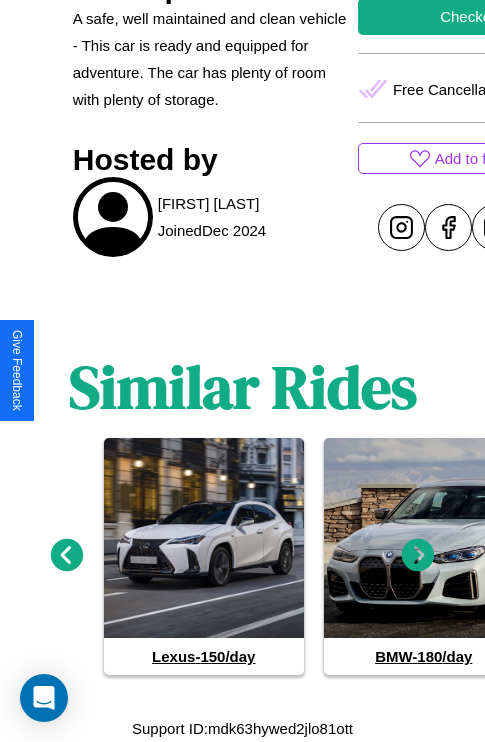 click 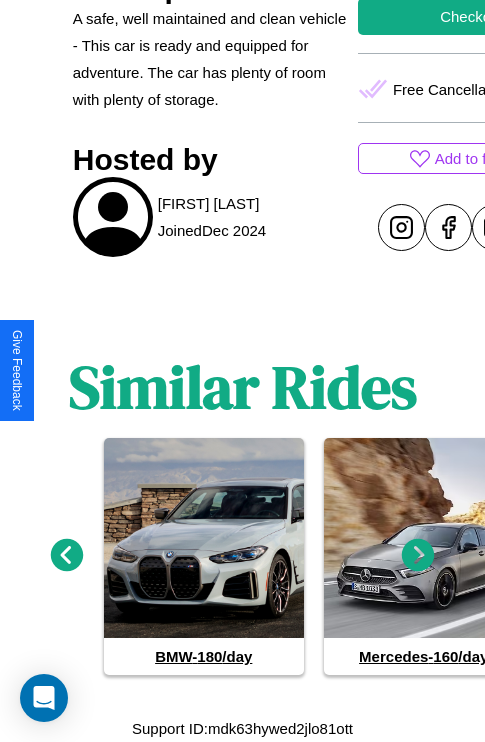 click 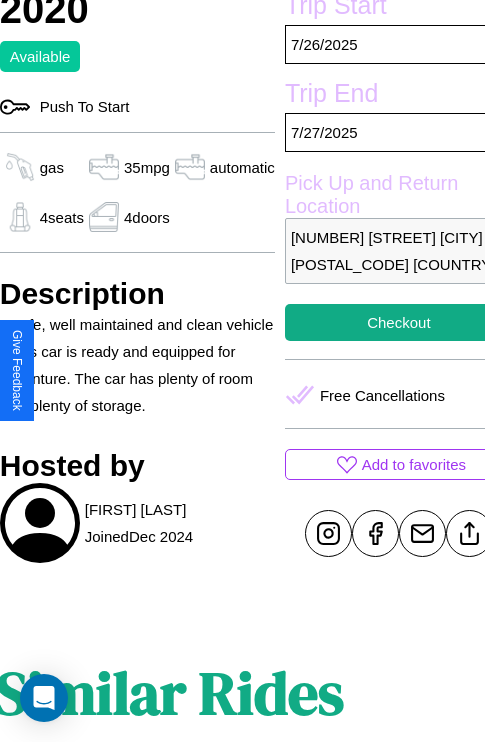 scroll, scrollTop: 499, scrollLeft: 84, axis: both 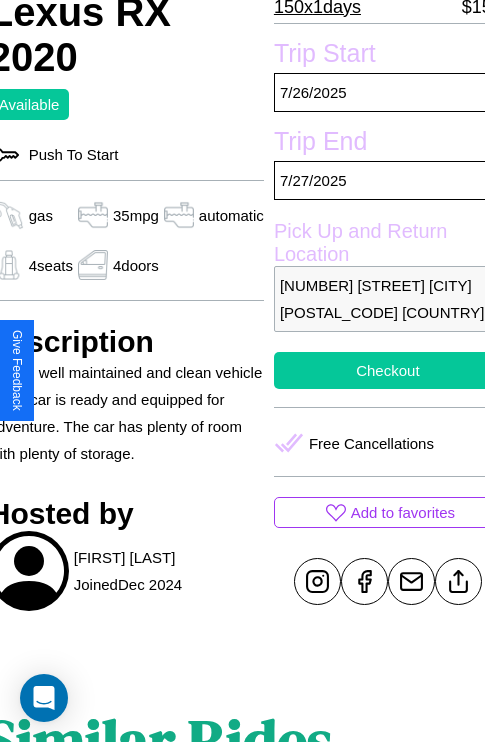 click on "Checkout" at bounding box center (388, 370) 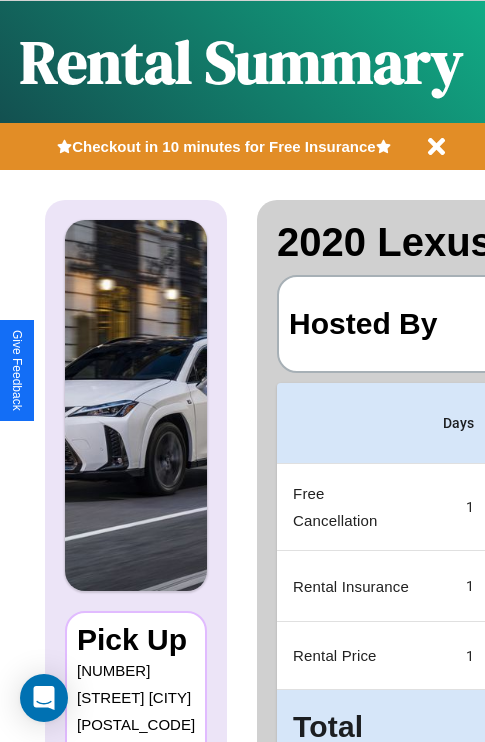 scroll, scrollTop: 0, scrollLeft: 378, axis: horizontal 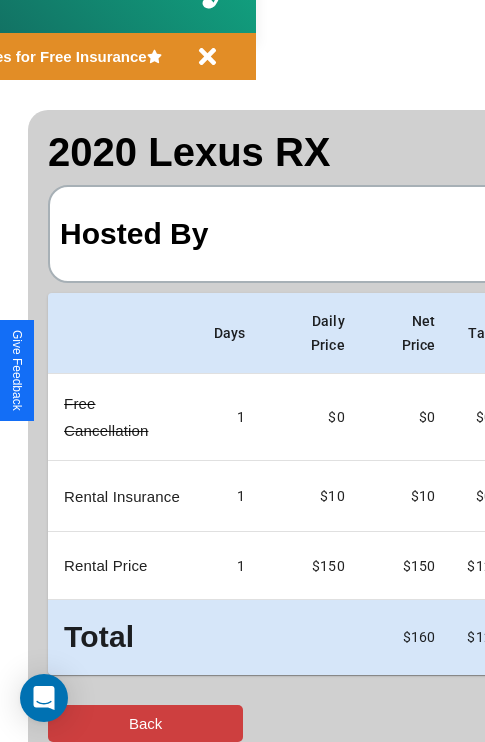 click on "Back" at bounding box center [145, 723] 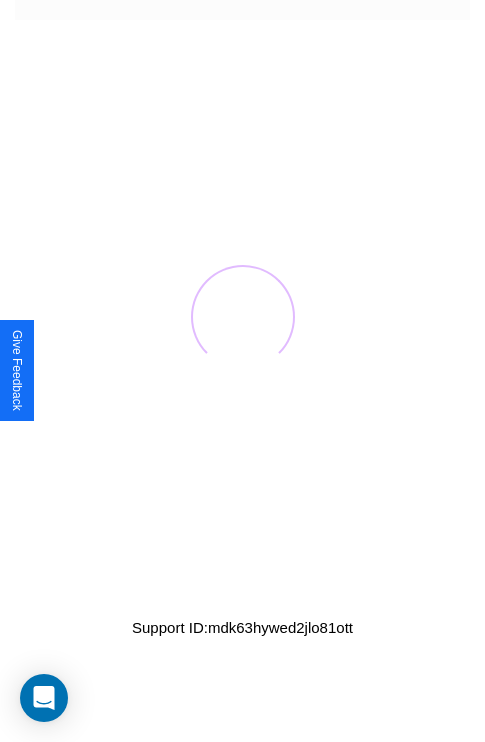 scroll, scrollTop: 0, scrollLeft: 0, axis: both 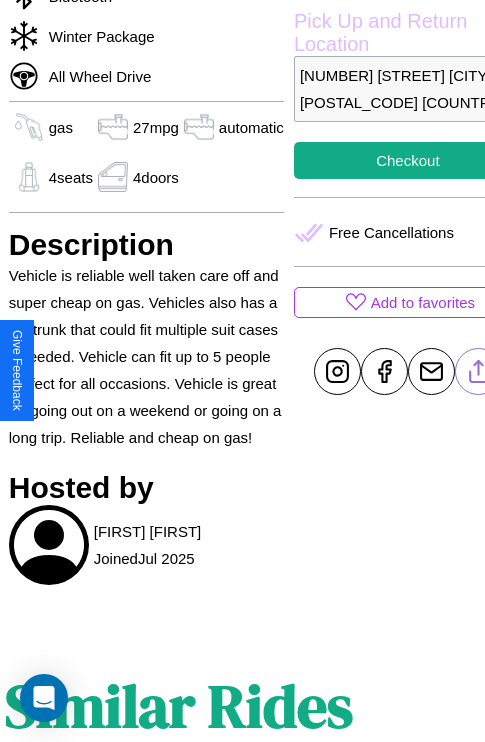 click 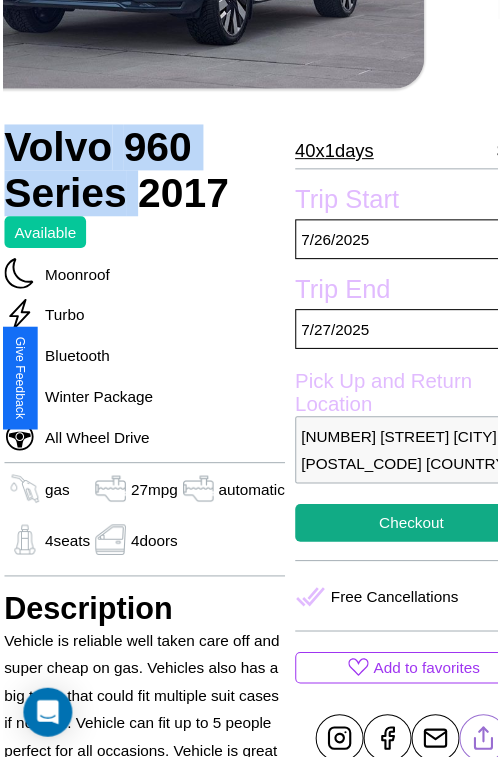 scroll, scrollTop: 580, scrollLeft: 84, axis: both 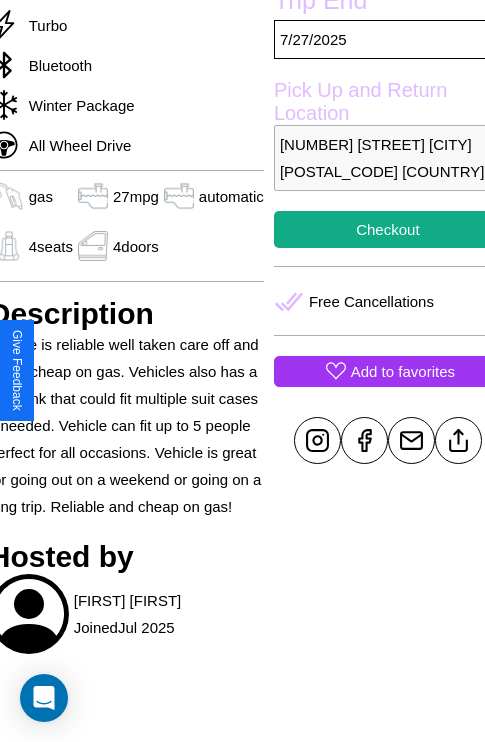 click on "Add to favorites" at bounding box center [403, 371] 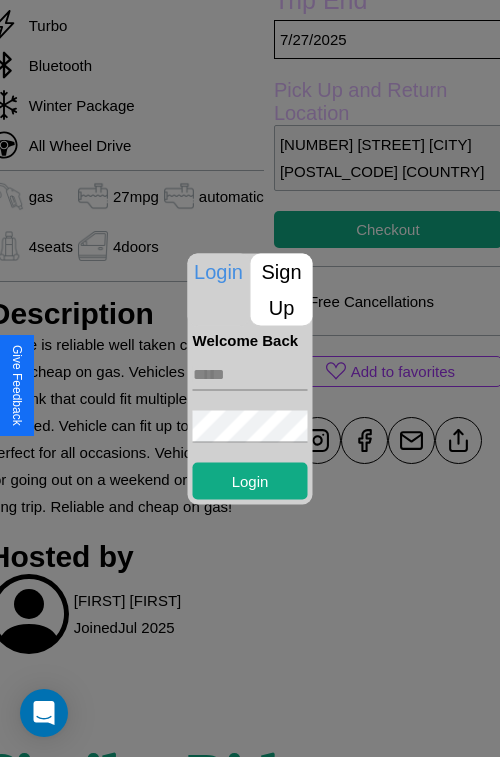 click on "Sign Up" at bounding box center (282, 289) 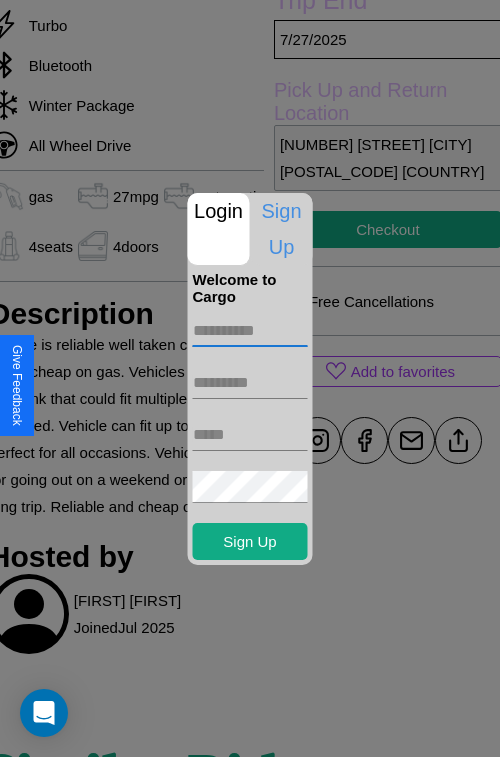 click at bounding box center (250, 331) 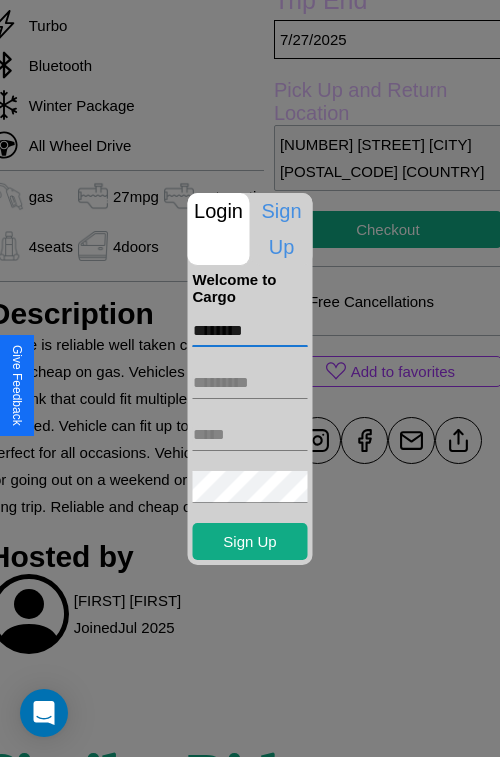 type on "********" 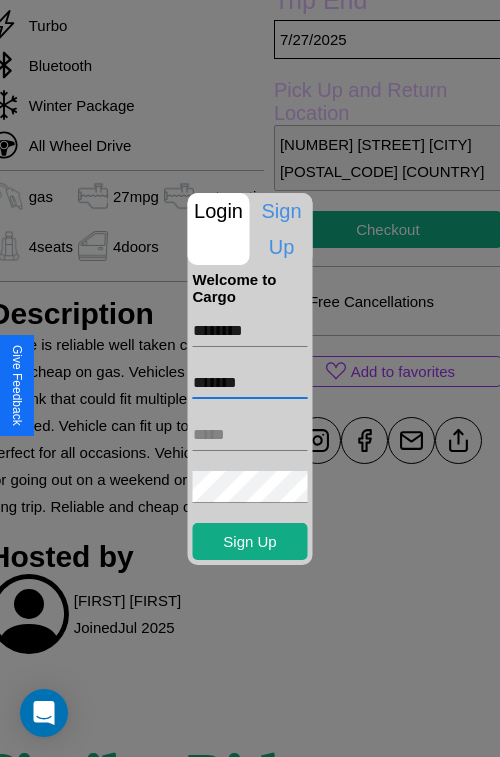 type on "*******" 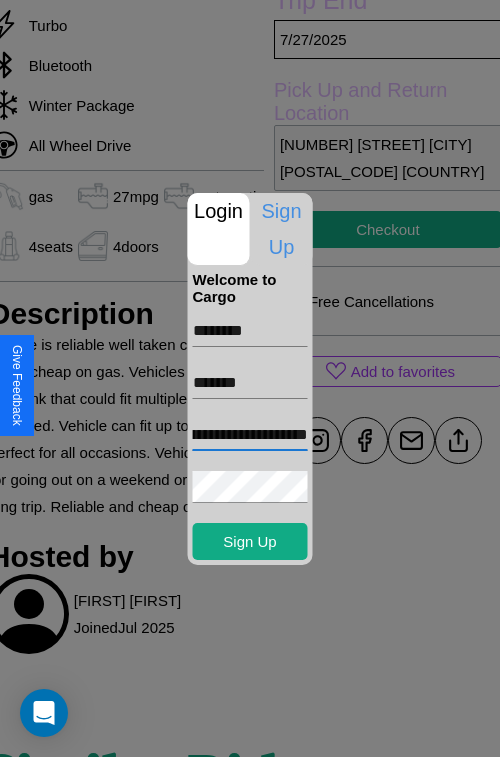 scroll, scrollTop: 0, scrollLeft: 99, axis: horizontal 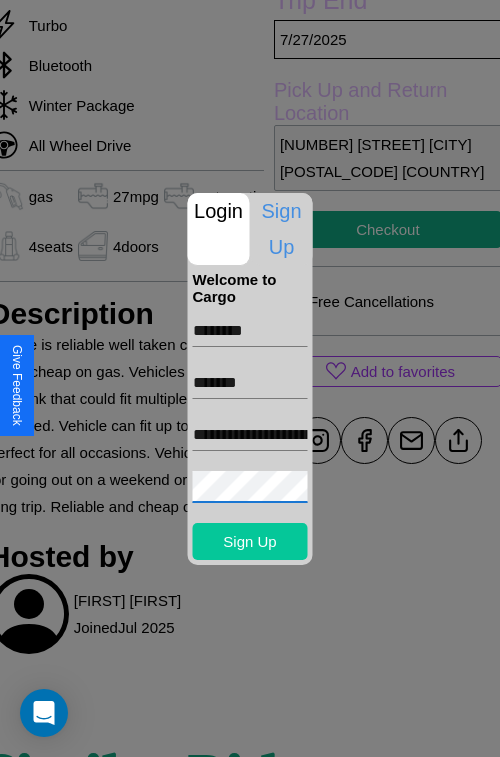 click on "Sign Up" at bounding box center [250, 541] 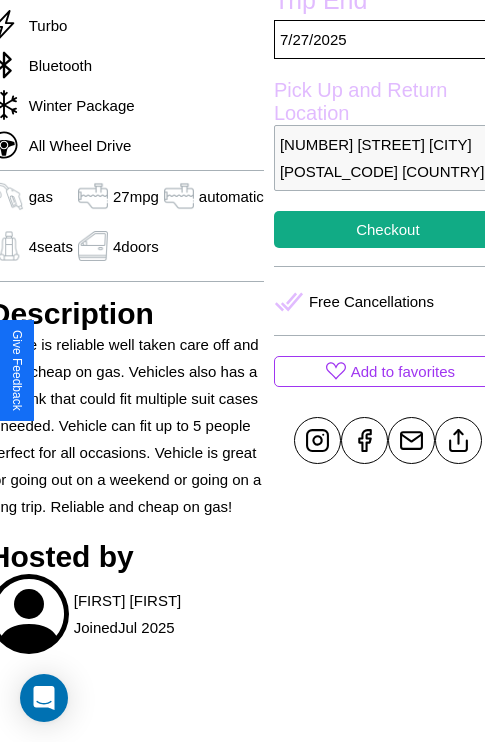 scroll, scrollTop: 580, scrollLeft: 84, axis: both 